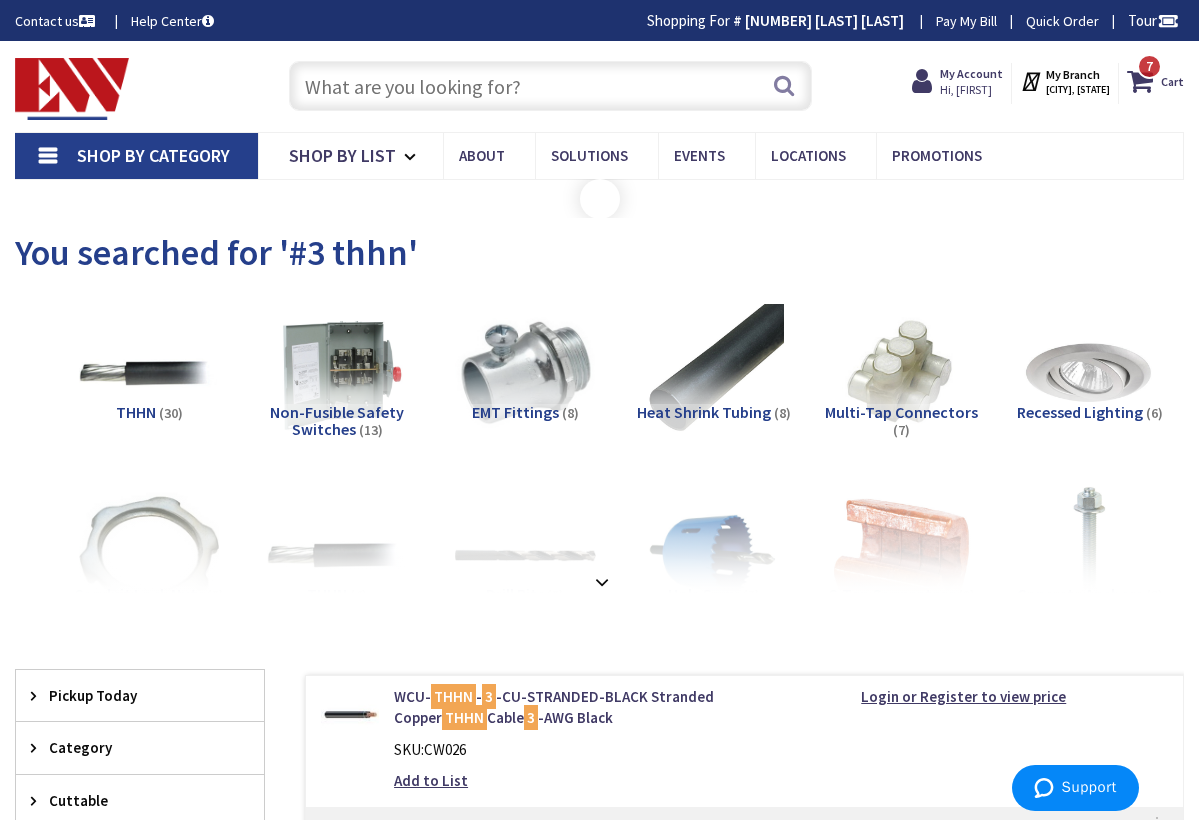 scroll, scrollTop: 0, scrollLeft: 0, axis: both 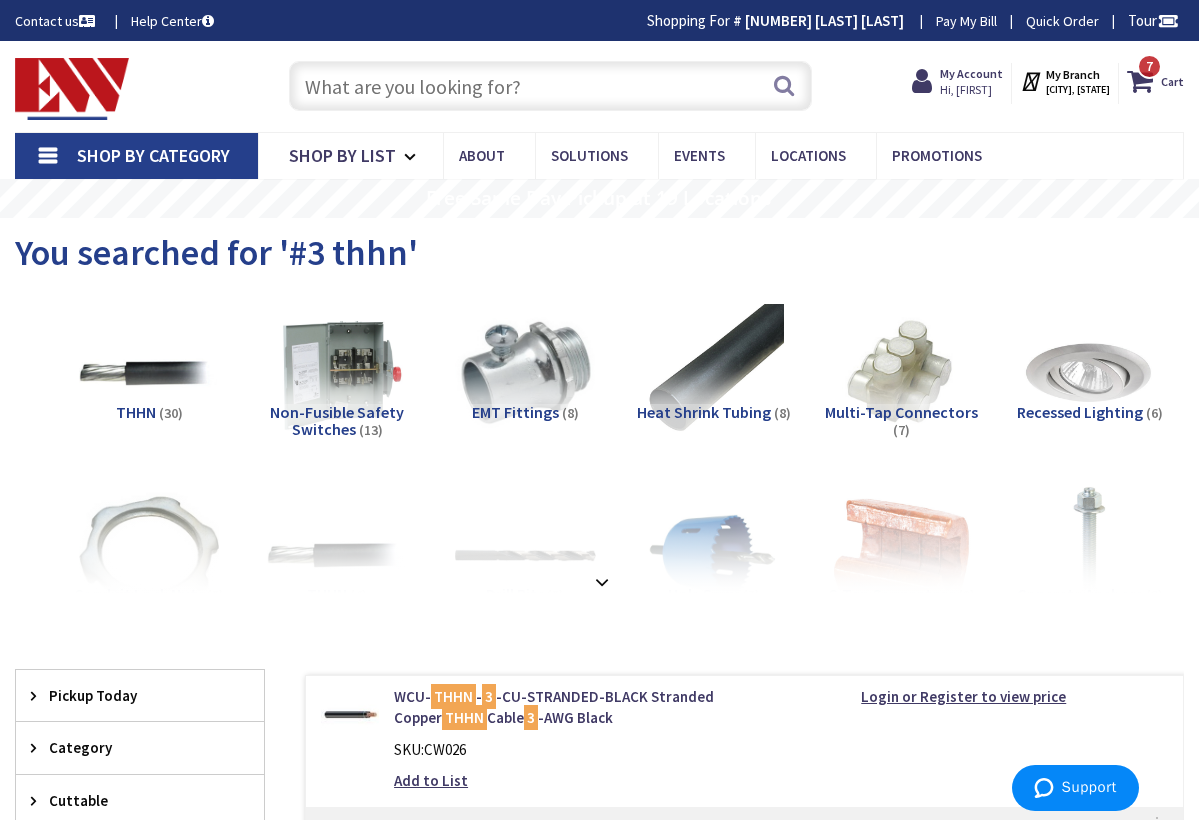 click at bounding box center [551, 86] 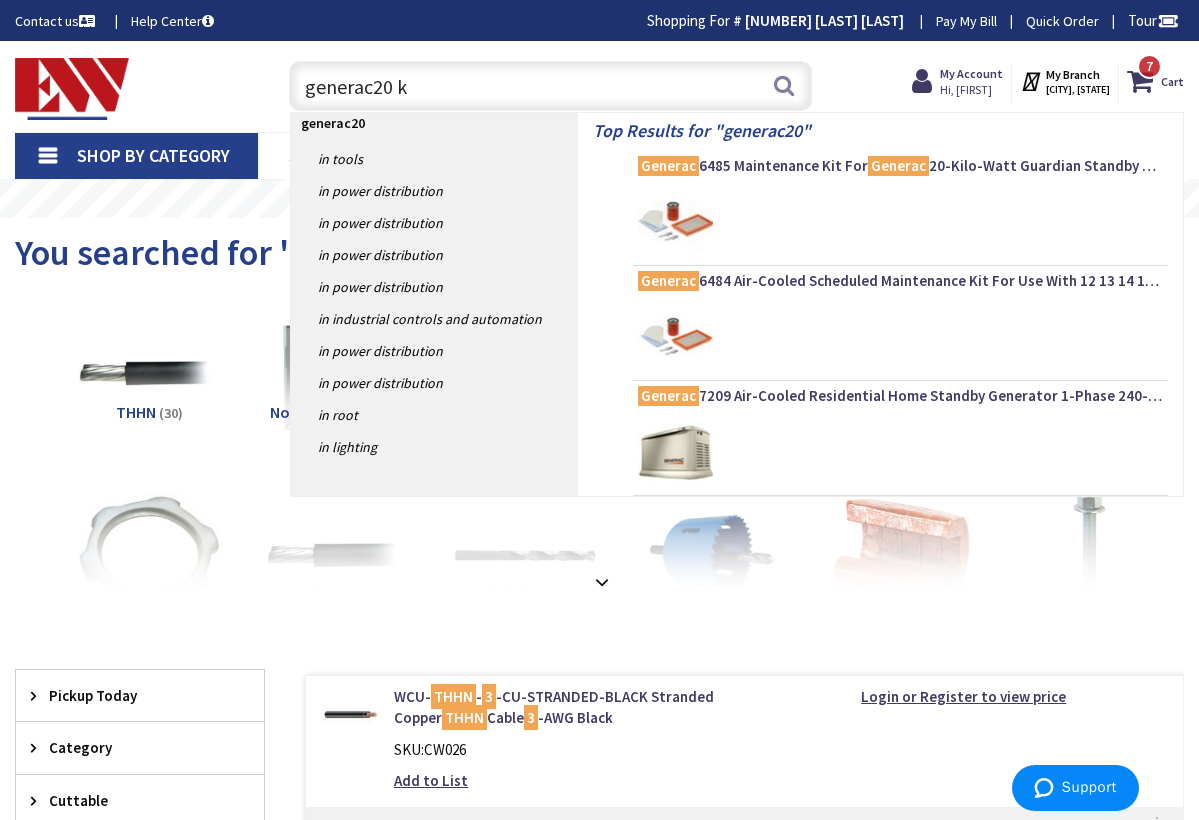 type on "generac20 kw" 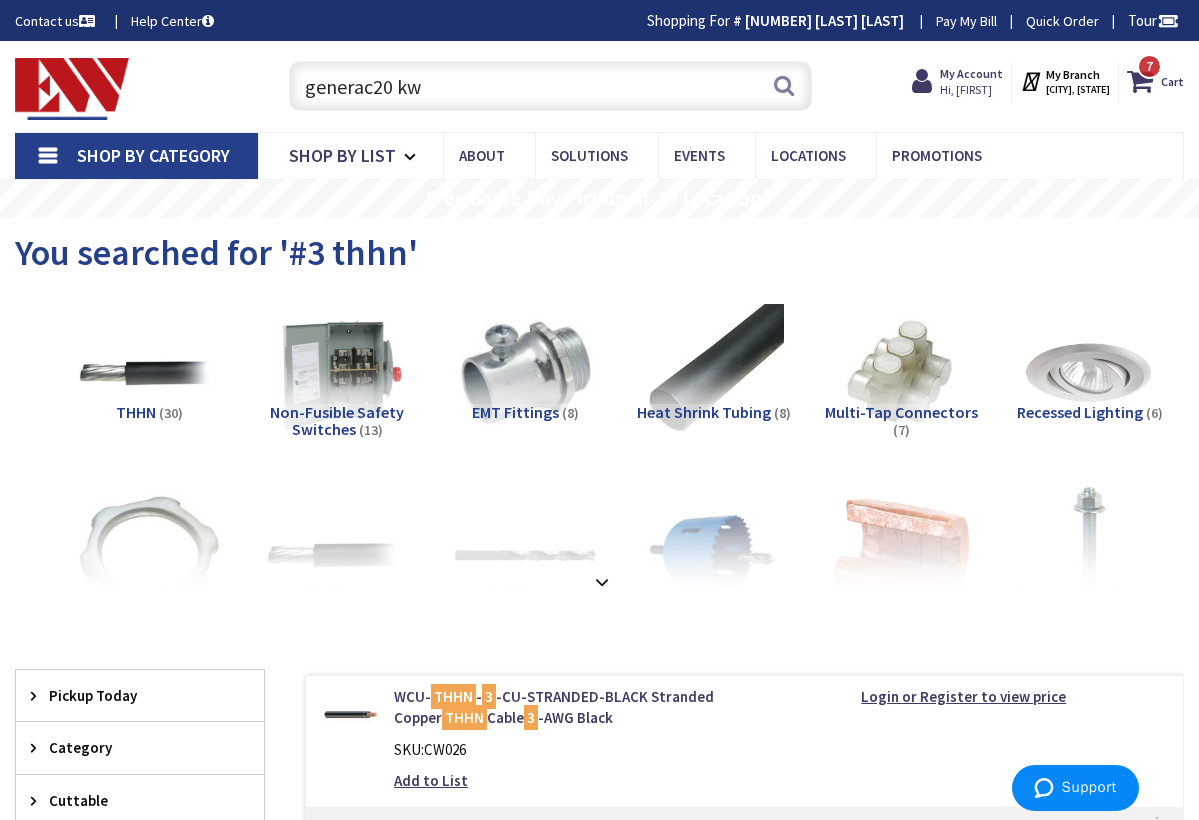 click on "generac20 kw" at bounding box center (551, 86) 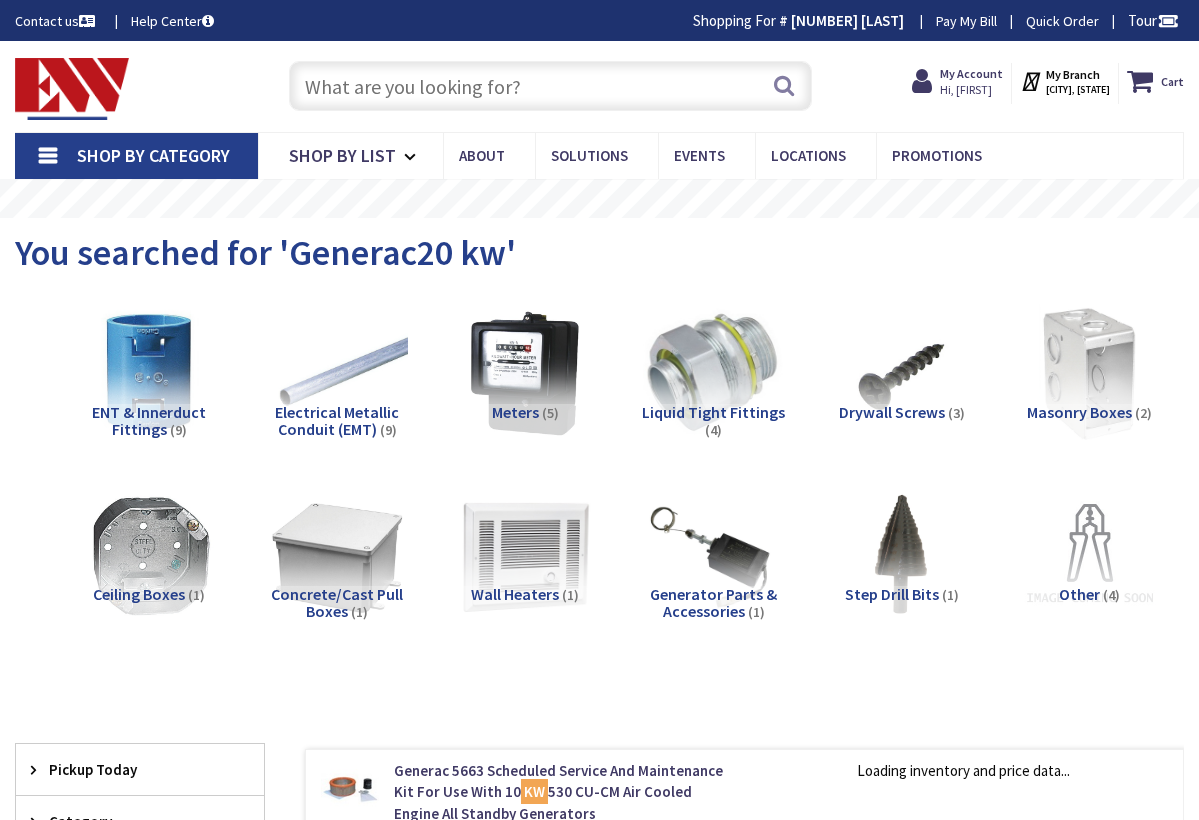 scroll, scrollTop: 0, scrollLeft: 0, axis: both 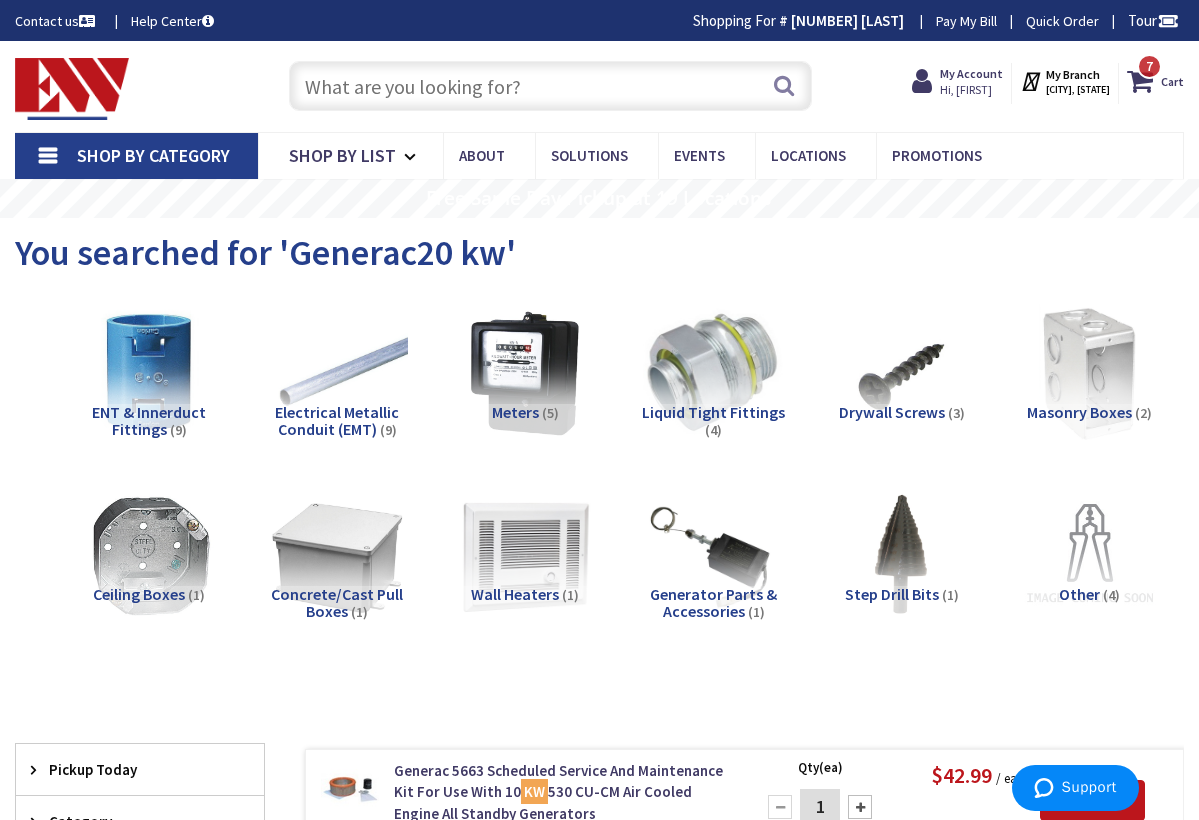 click at bounding box center (551, 86) 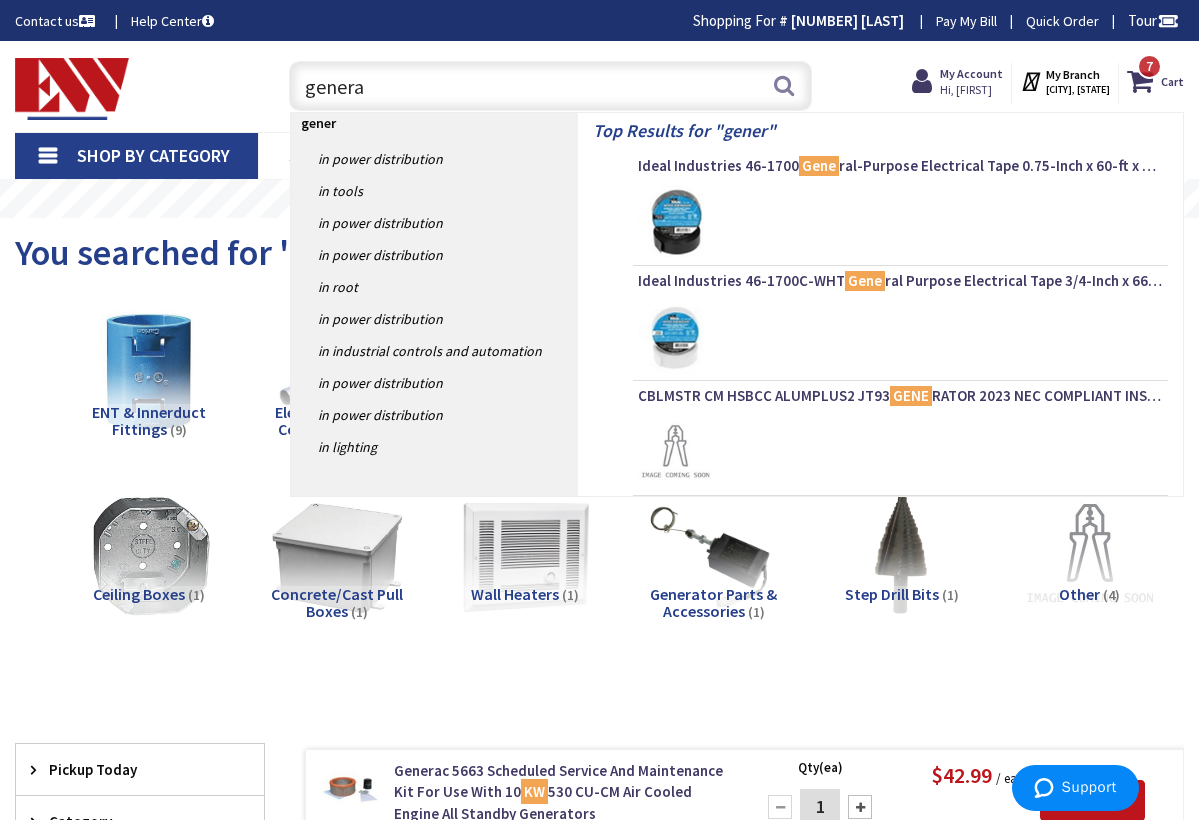 type on "generac" 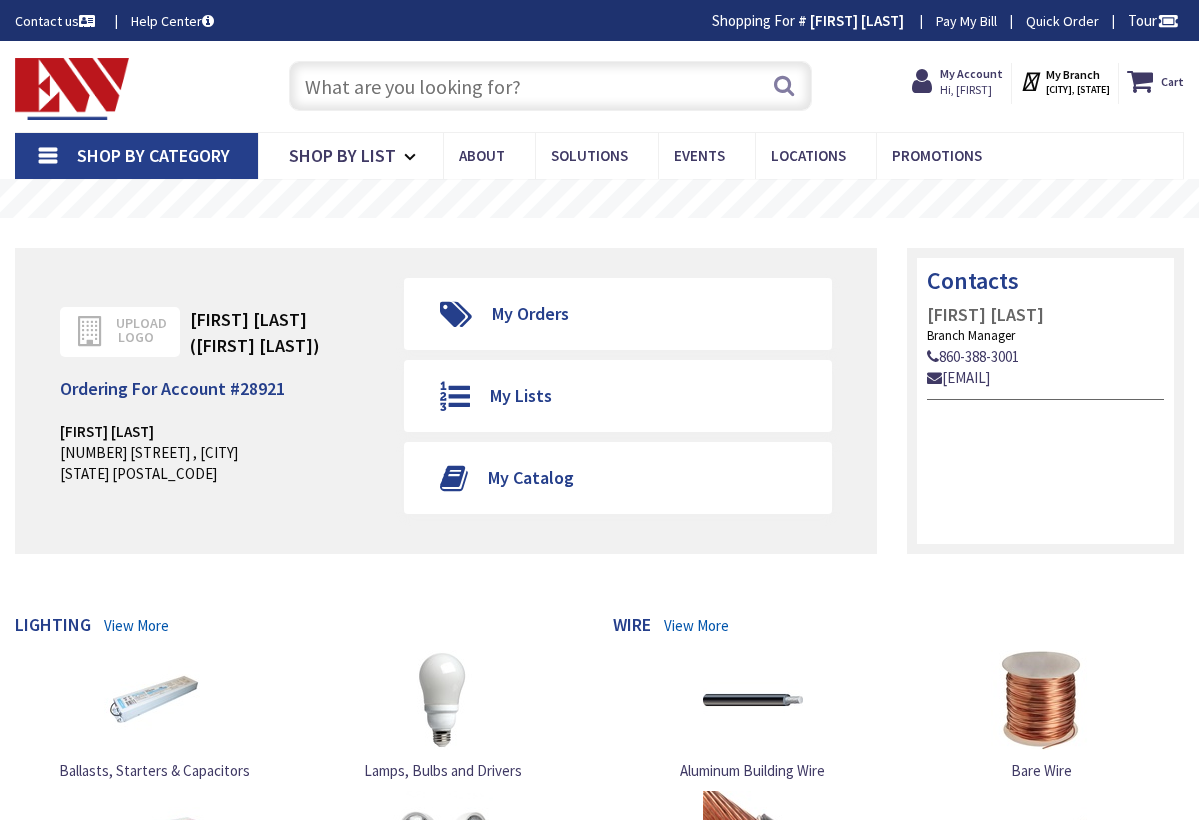 scroll, scrollTop: 0, scrollLeft: 0, axis: both 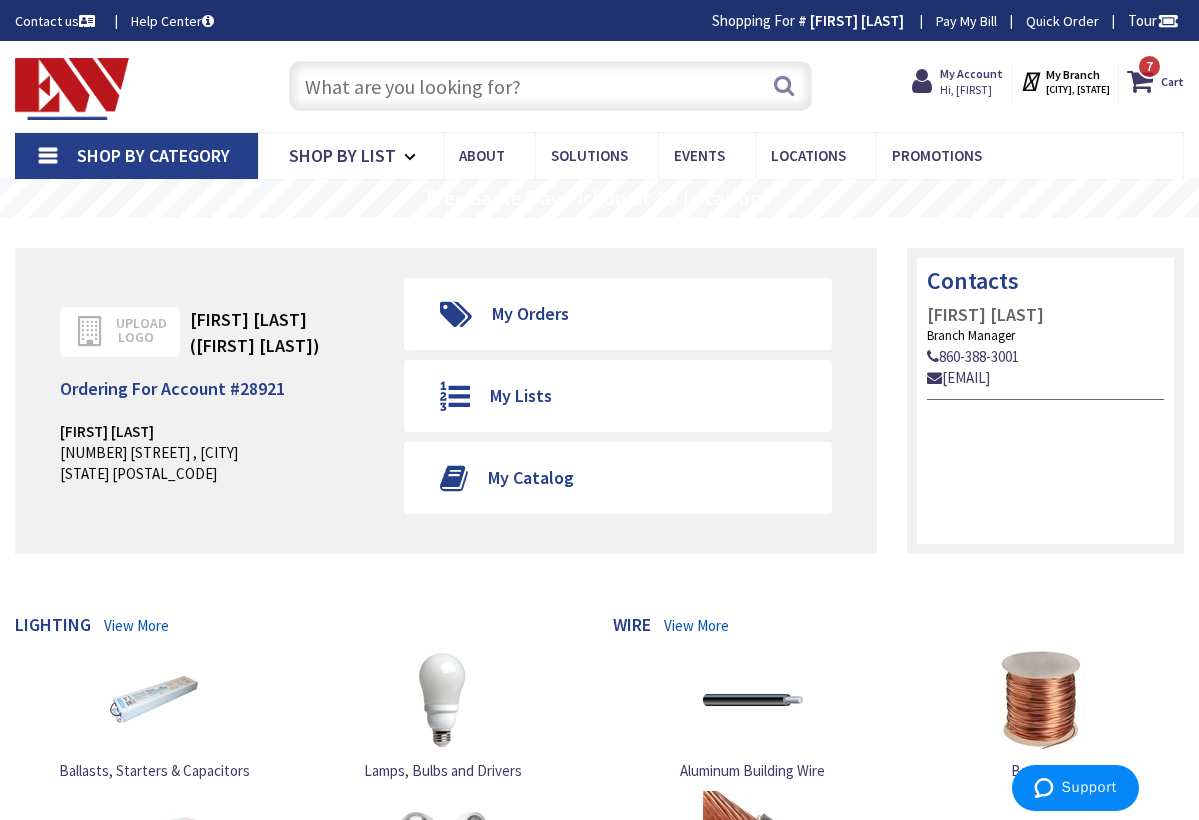 click at bounding box center [551, 86] 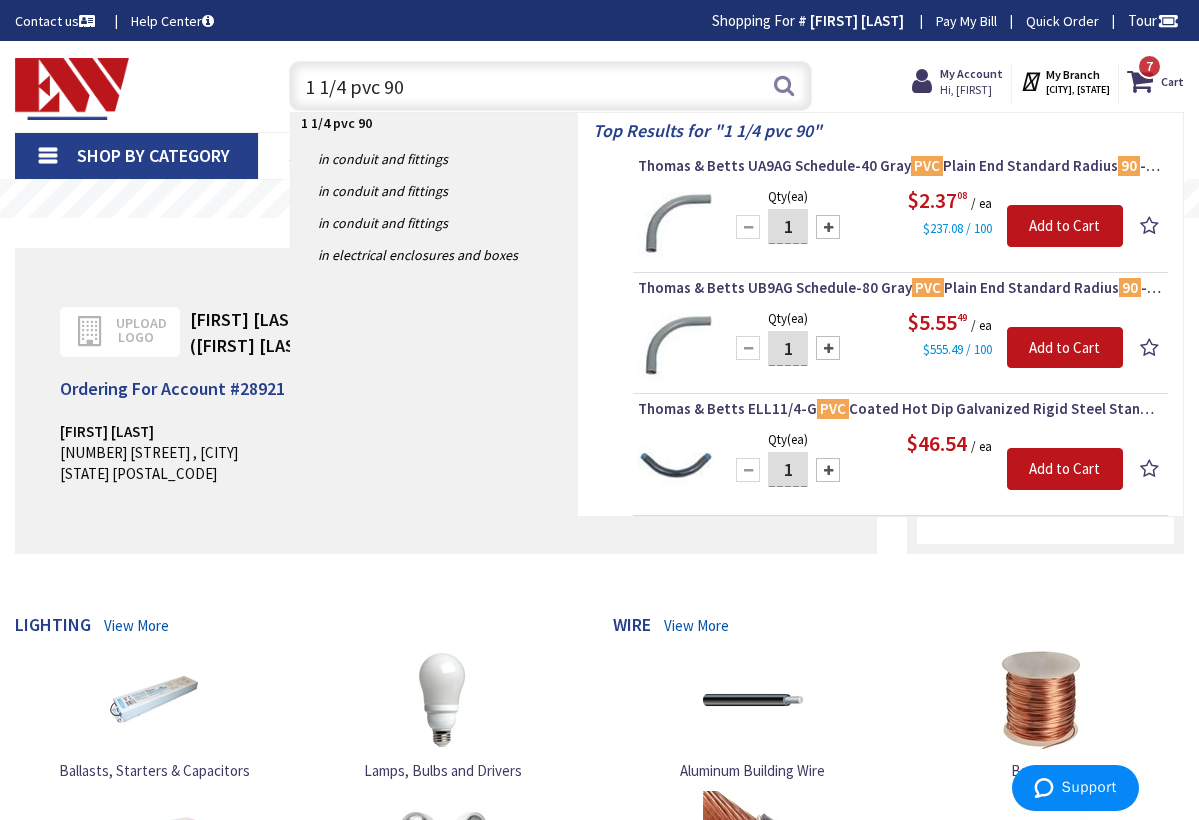 click on "1 1/4 pvc 90" at bounding box center [551, 86] 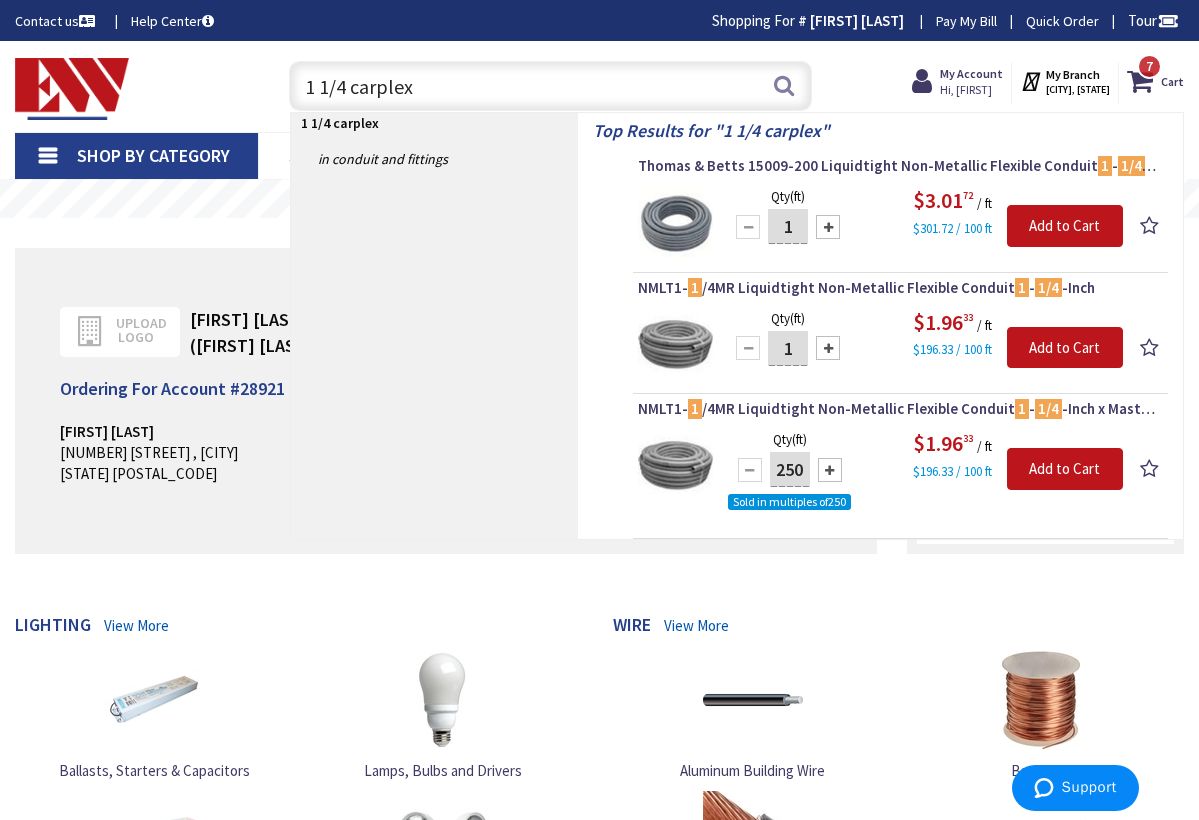 click on "1 1/4 carplex" at bounding box center [551, 86] 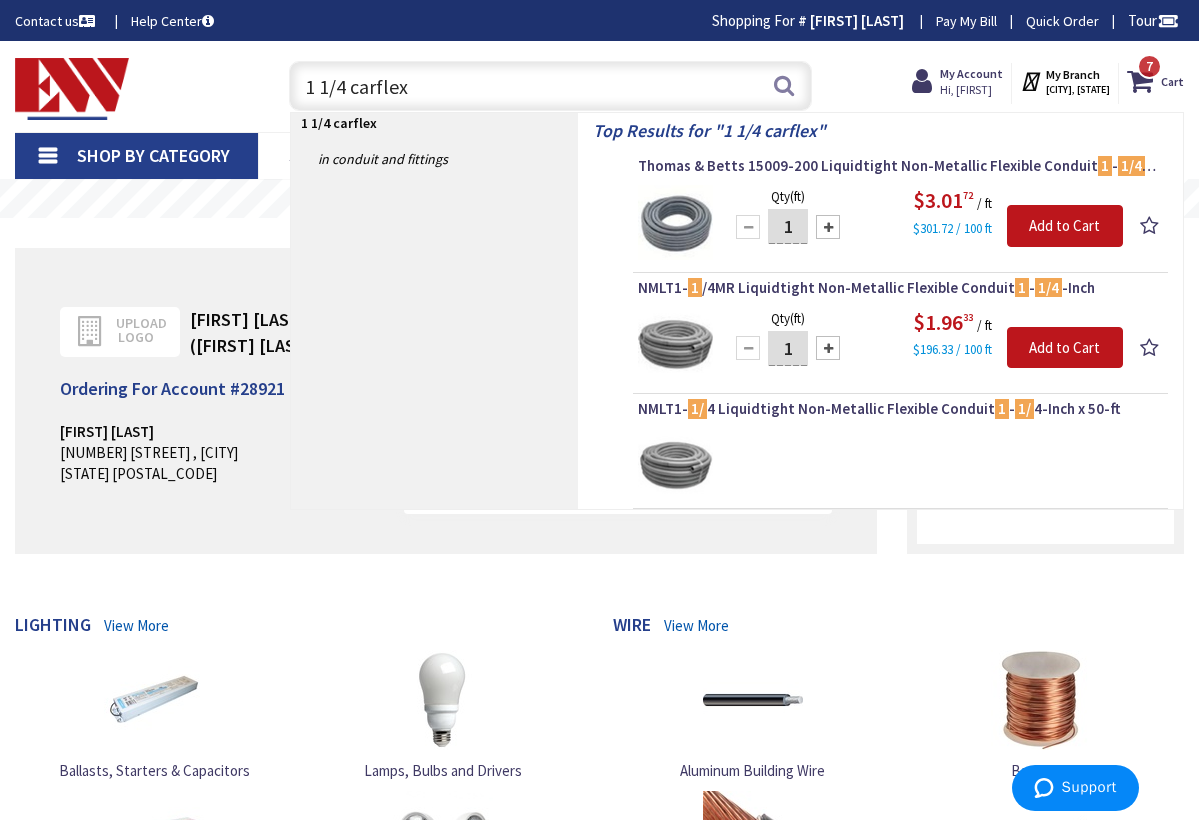 click on "1 1/4 carflex" at bounding box center (551, 86) 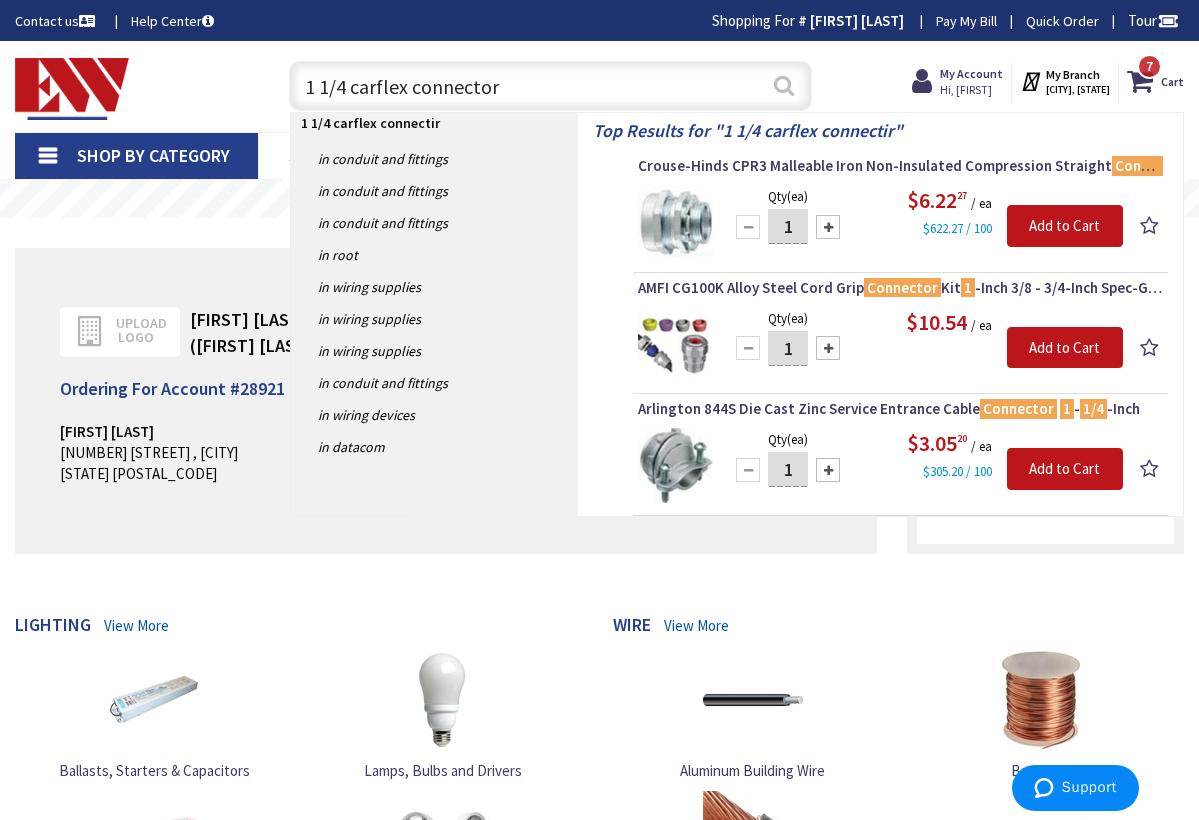 type on "1 1/4 carflex connector" 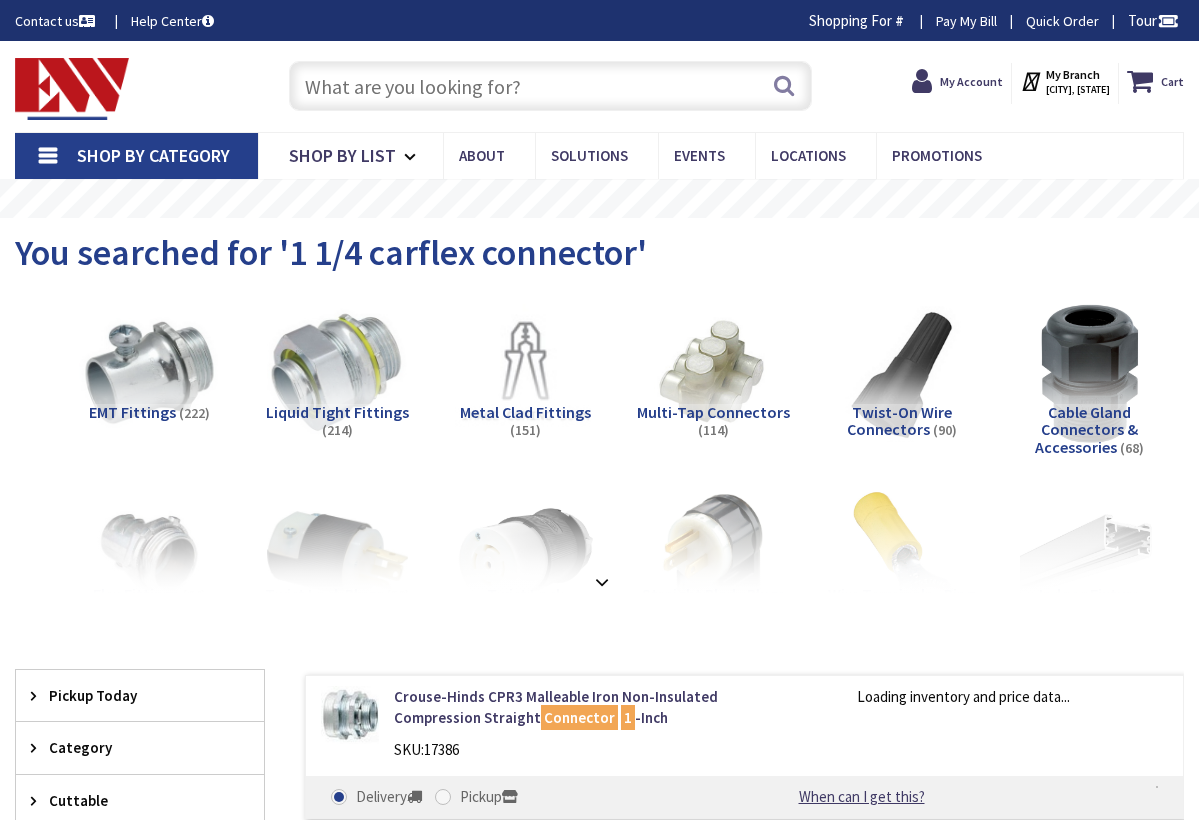 scroll, scrollTop: 0, scrollLeft: 0, axis: both 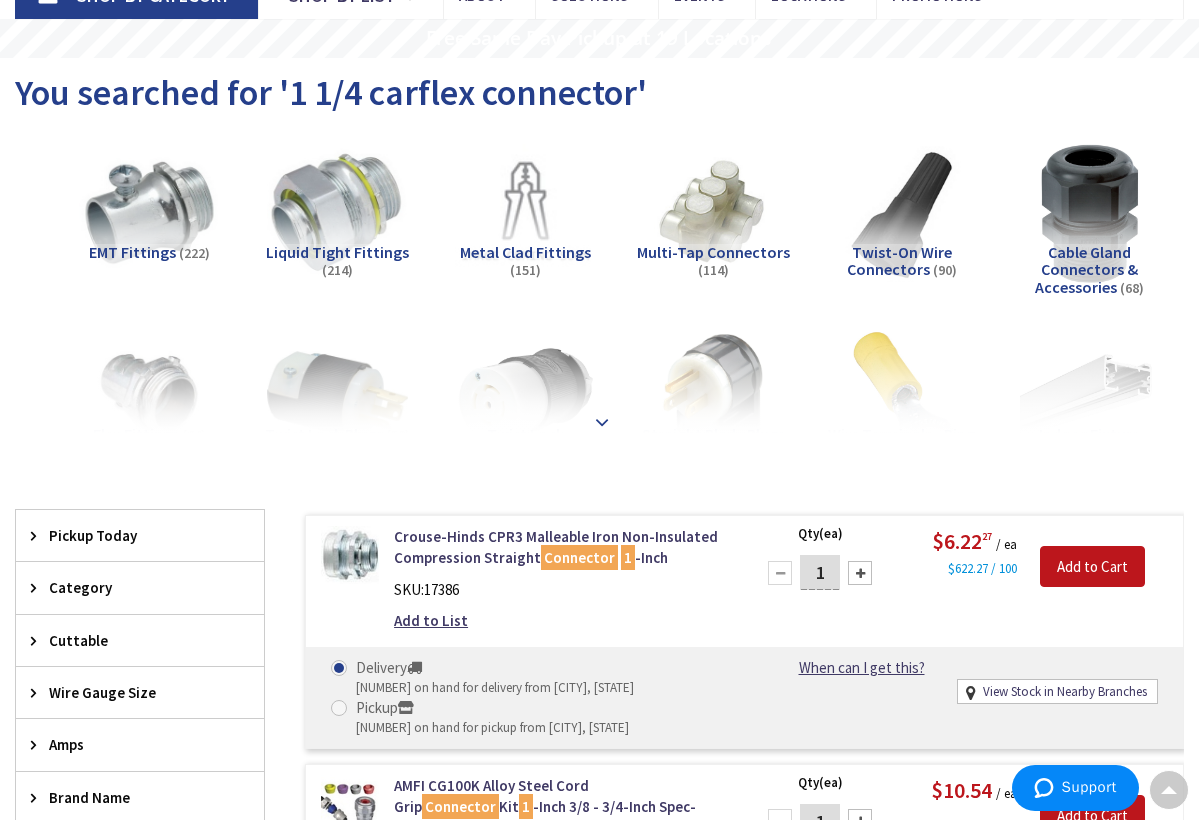 click at bounding box center [602, 421] 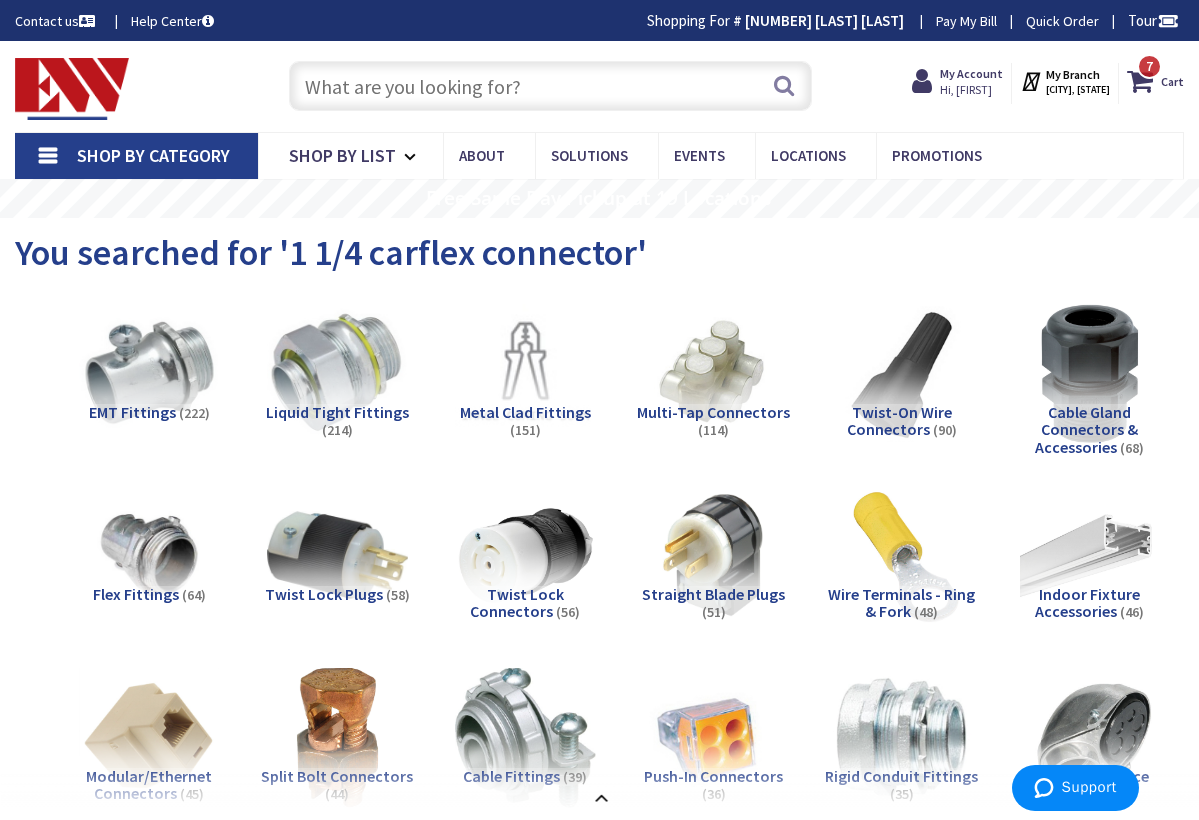 scroll, scrollTop: 0, scrollLeft: 0, axis: both 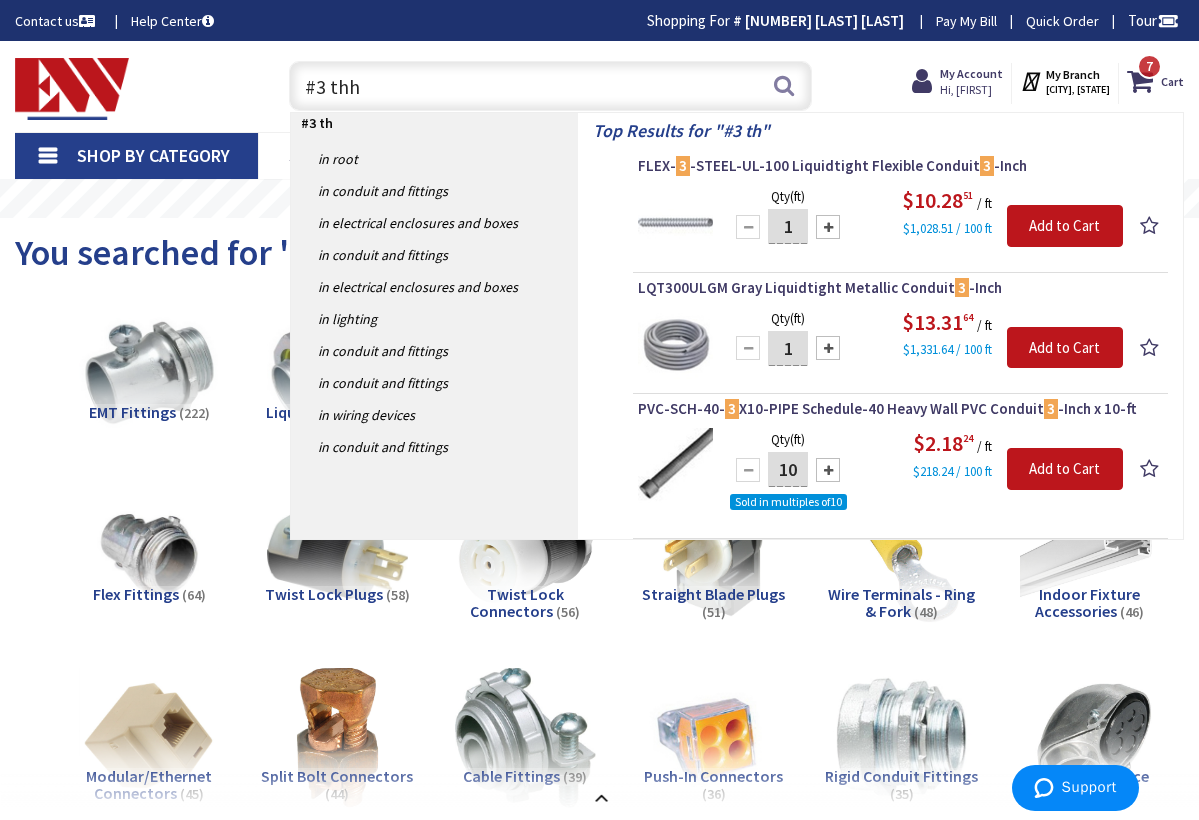 type on "#3 thhn" 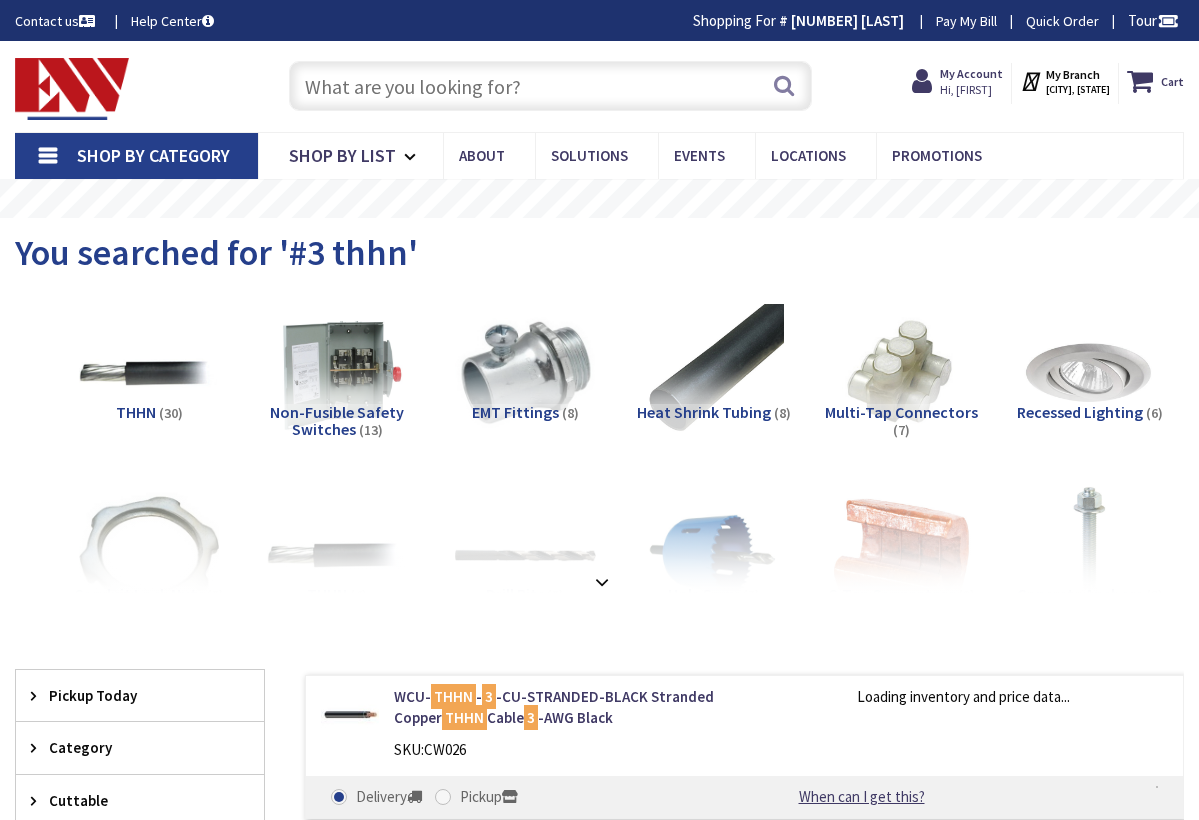 scroll, scrollTop: 0, scrollLeft: 0, axis: both 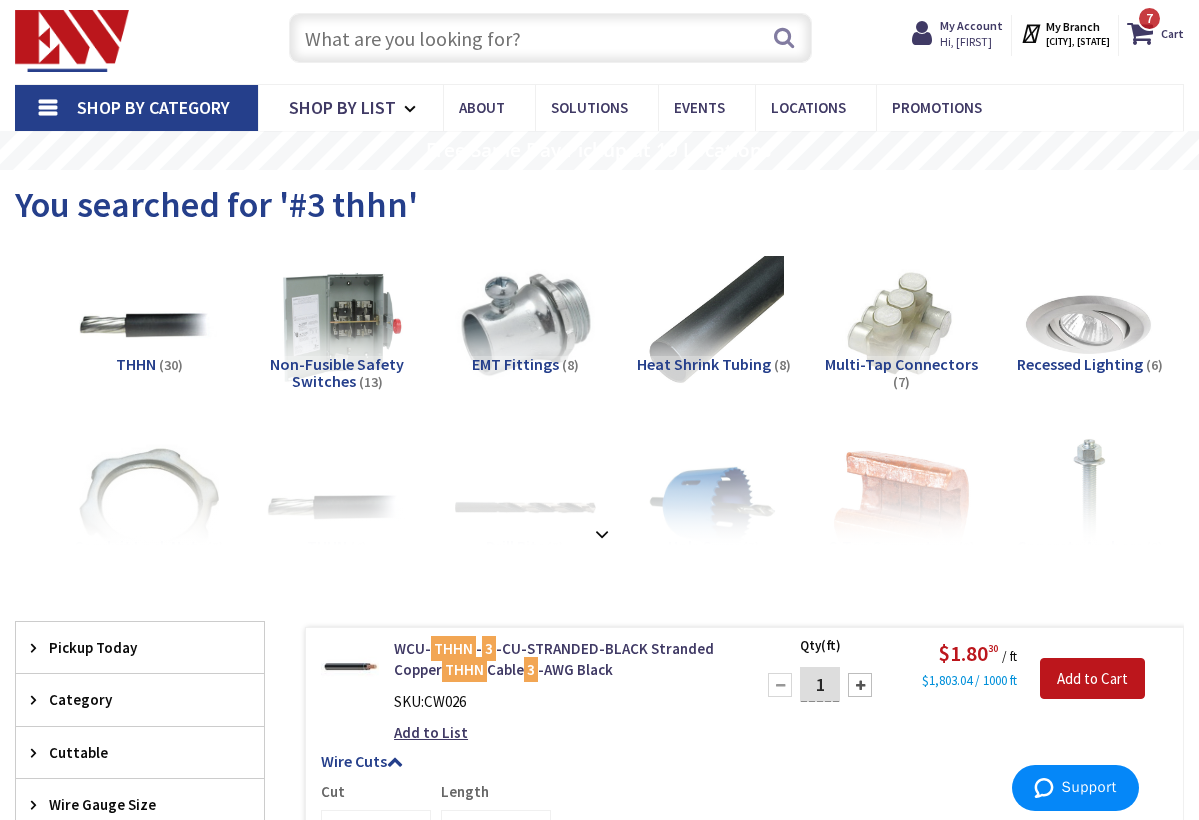click at bounding box center (551, 38) 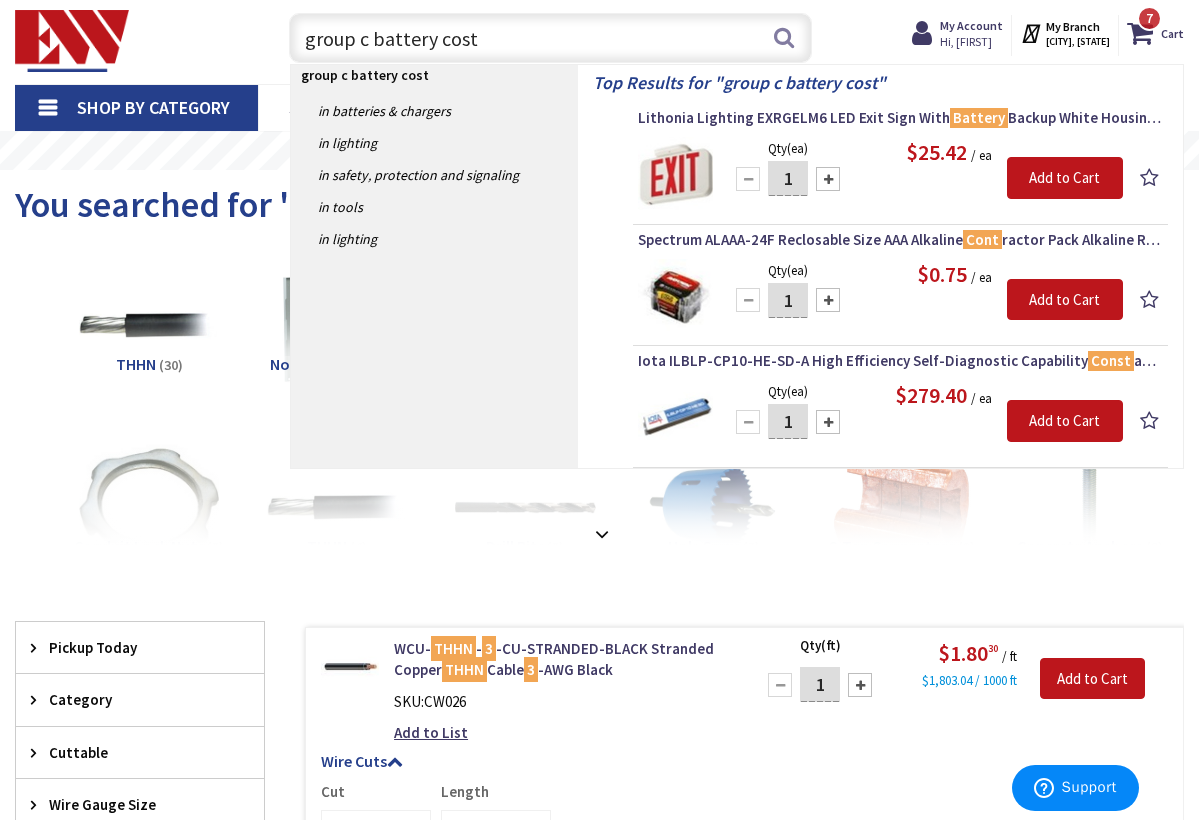 click on "group c battery cost" at bounding box center (551, 38) 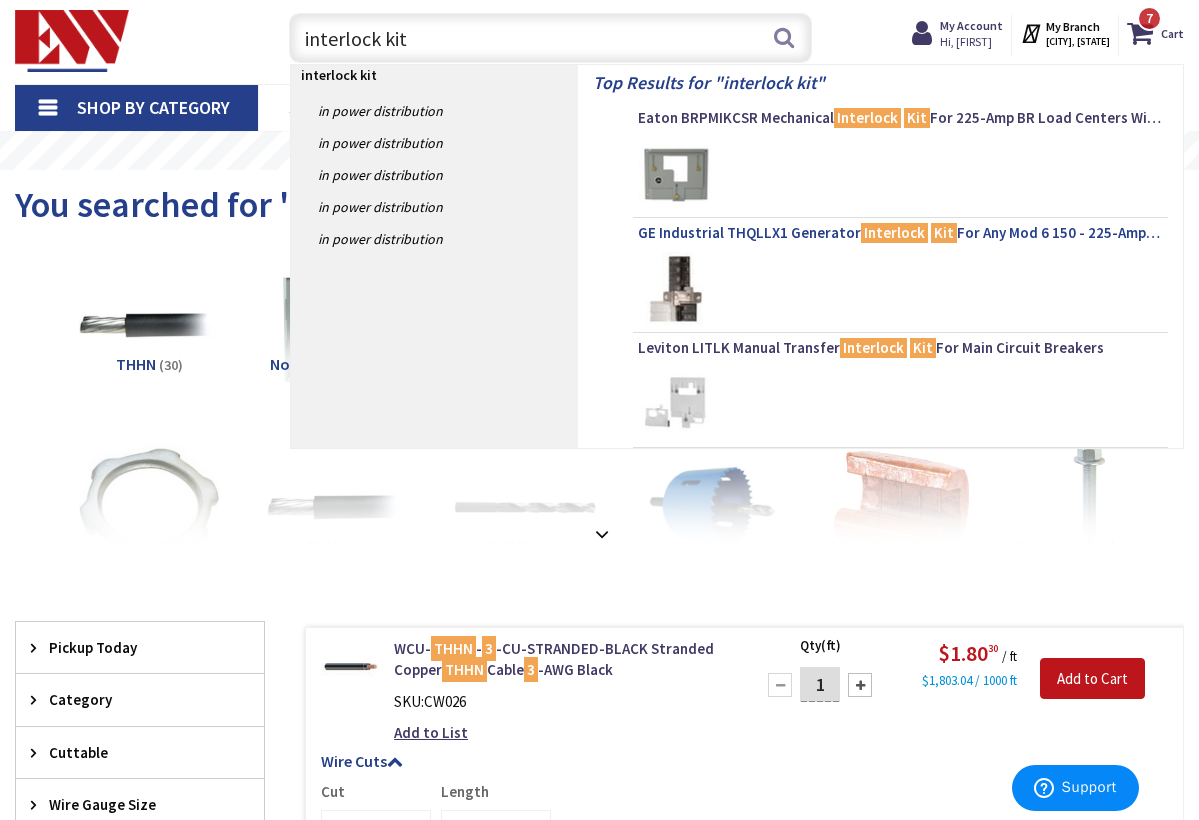 type on "interlock kit" 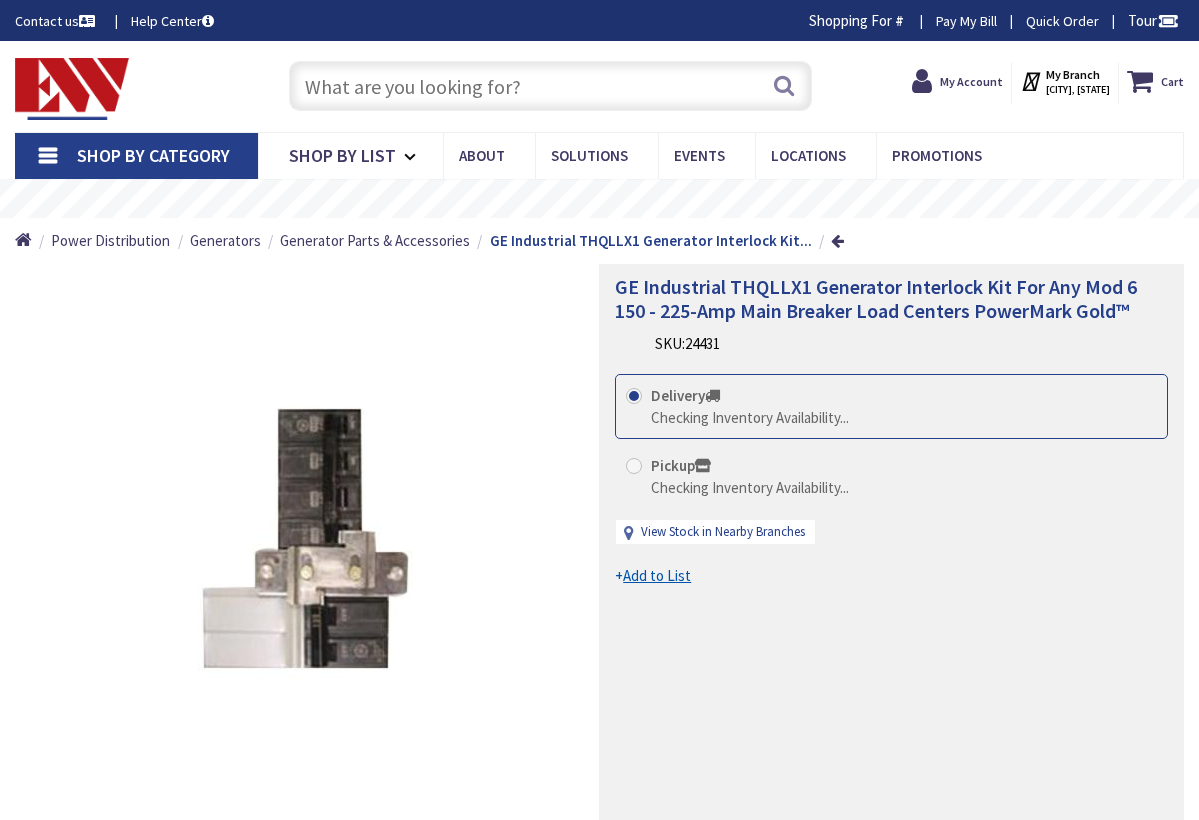 scroll, scrollTop: 0, scrollLeft: 0, axis: both 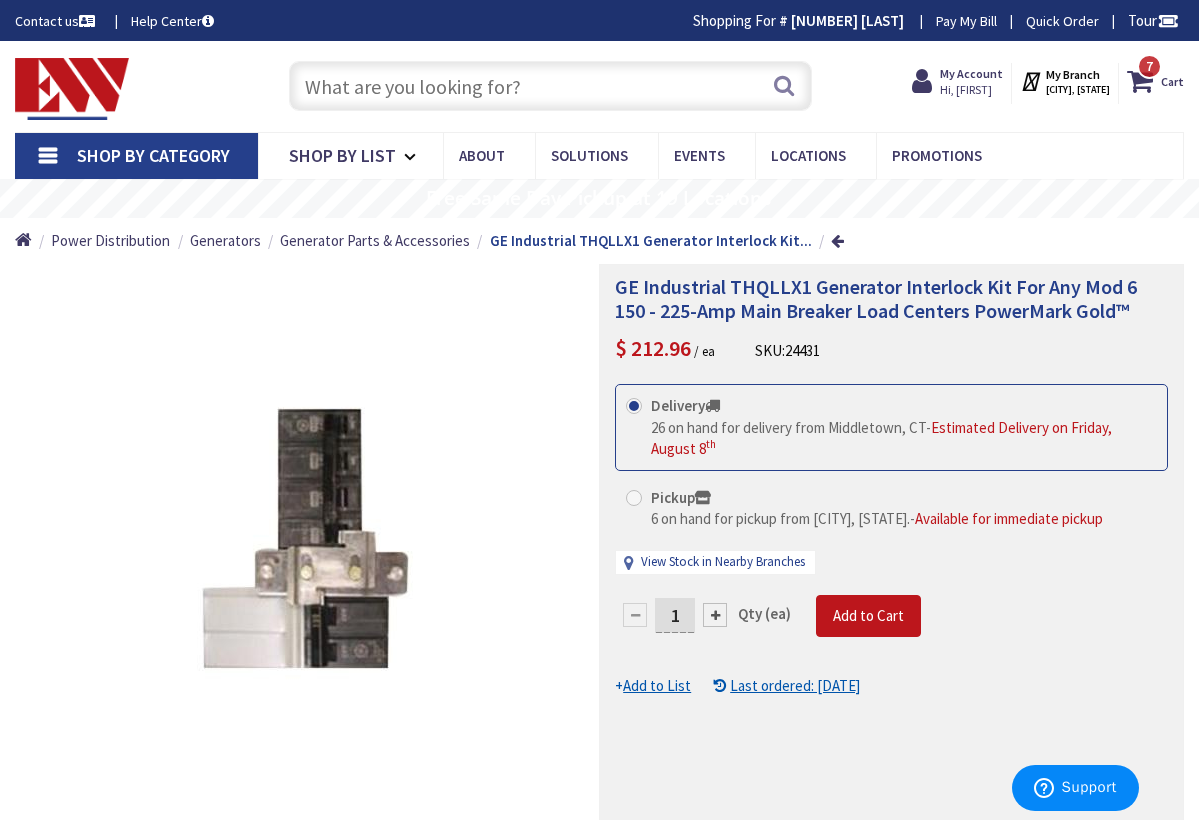 click at bounding box center [551, 86] 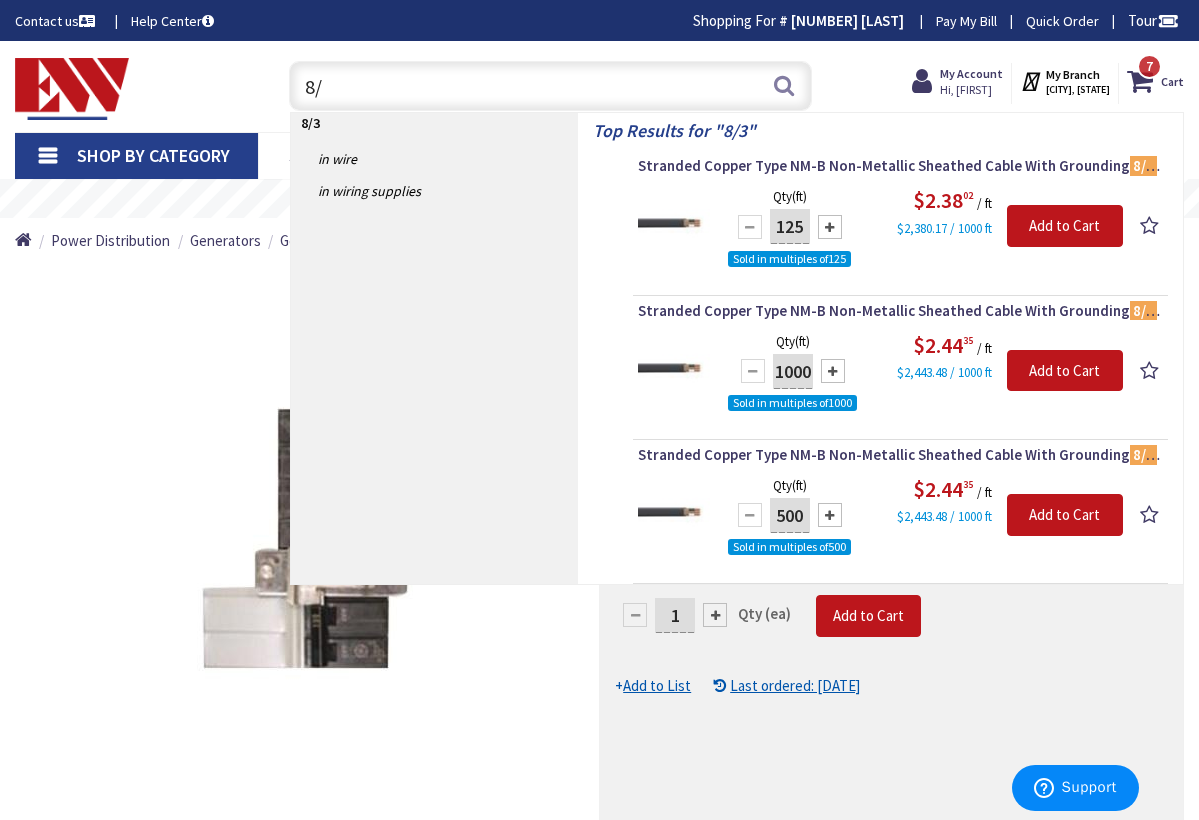 type on "8" 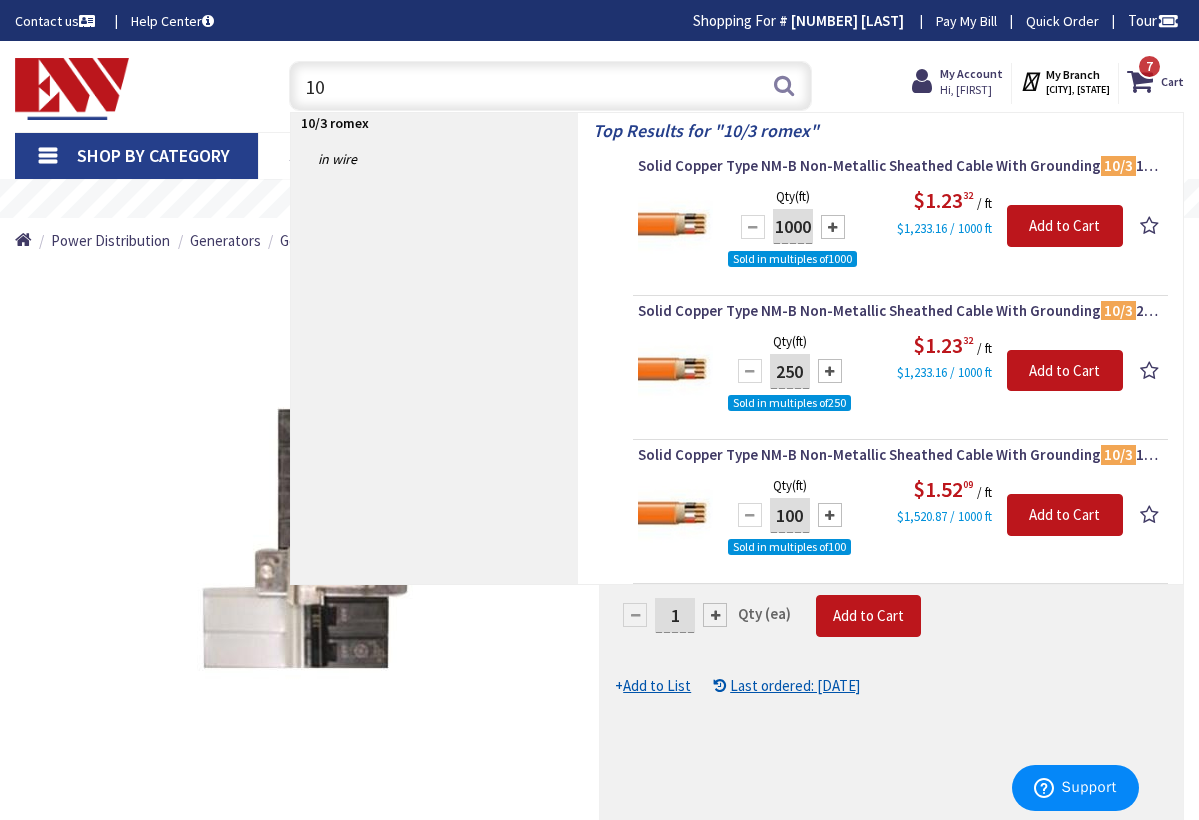 type on "1" 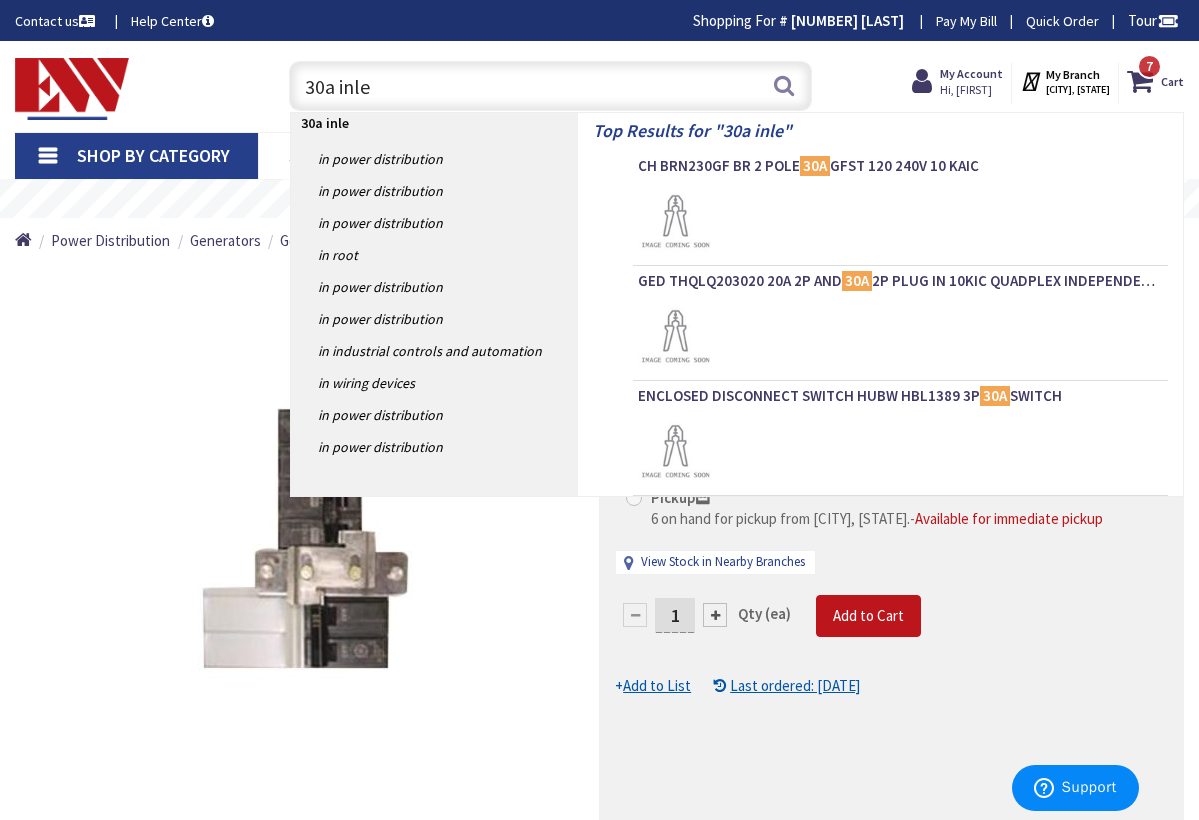 type on "[STREET_NAME]" 